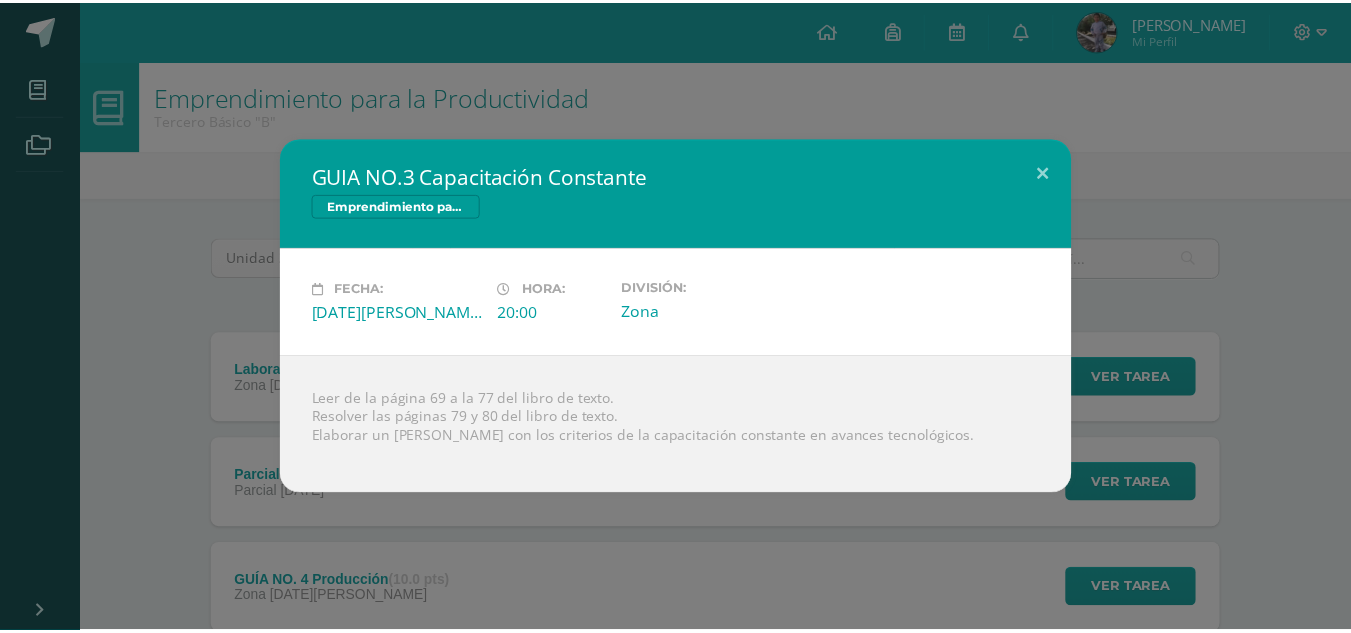 scroll, scrollTop: 374, scrollLeft: 0, axis: vertical 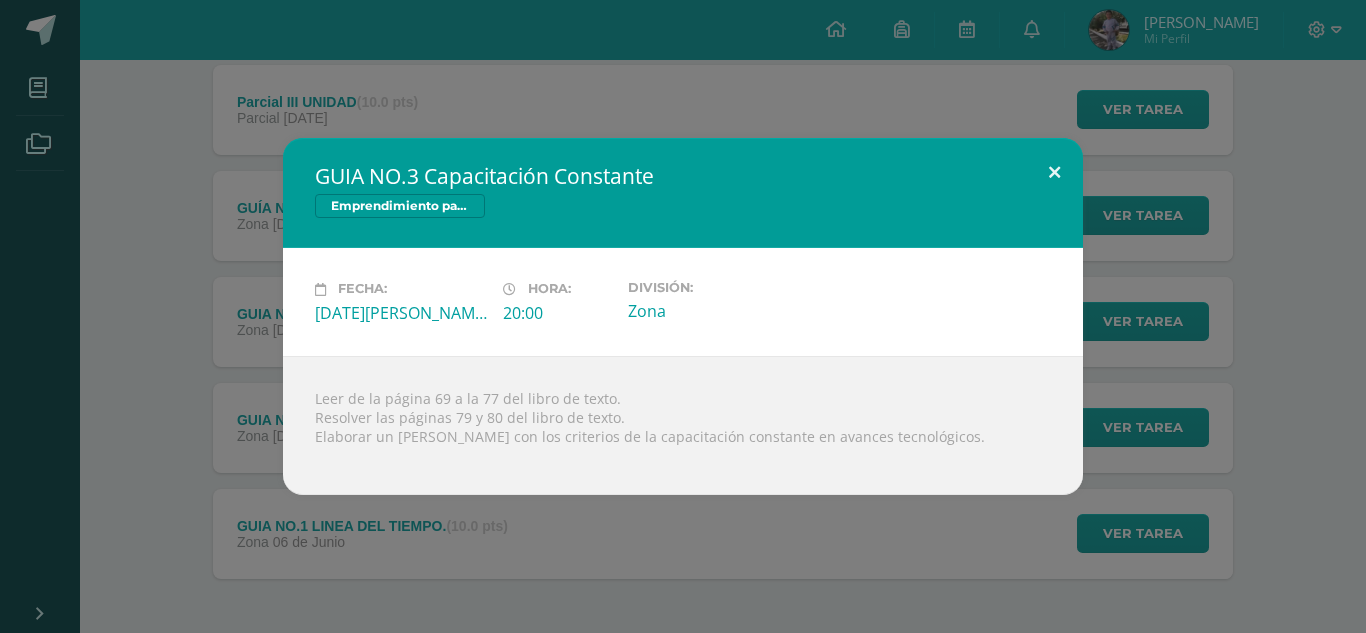 click at bounding box center [1054, 172] 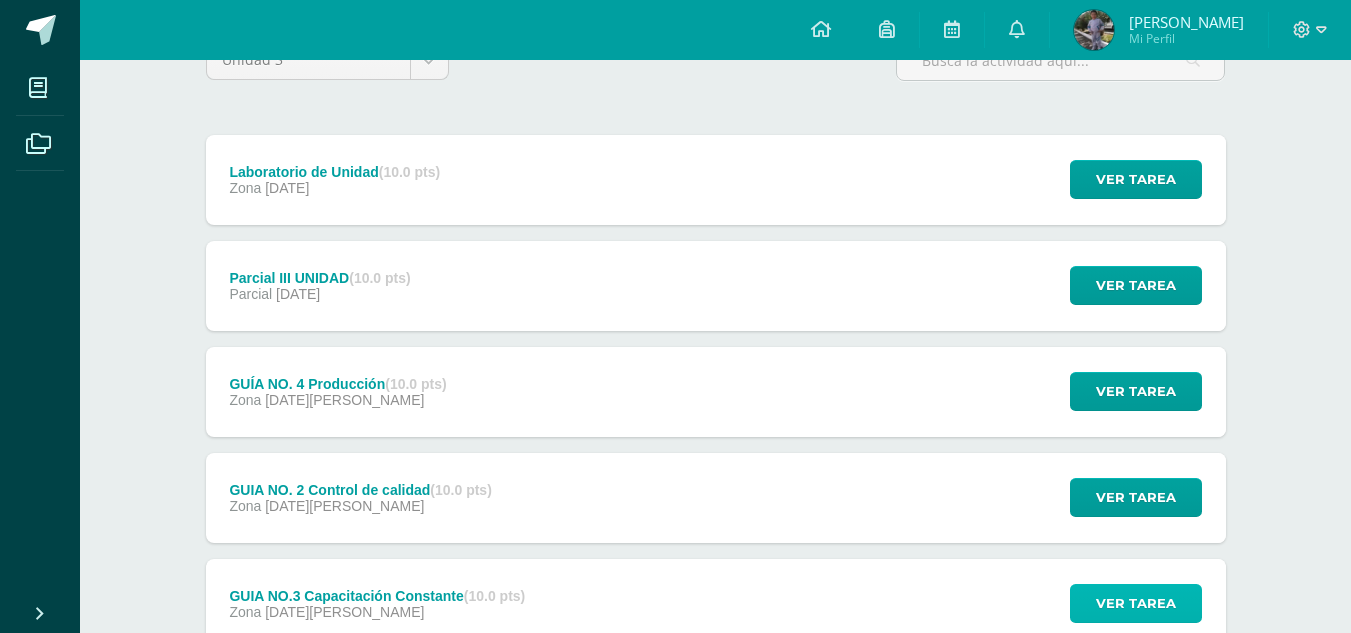 scroll, scrollTop: 453, scrollLeft: 0, axis: vertical 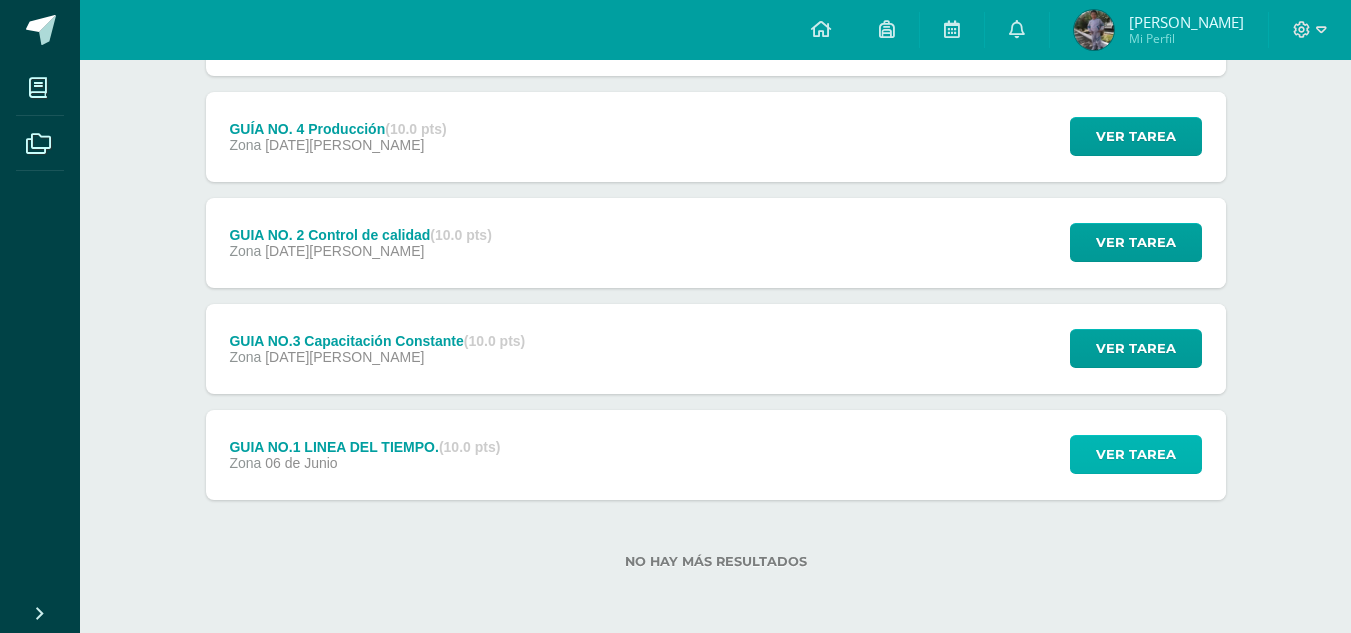 click on "Ver tarea" at bounding box center [1136, 454] 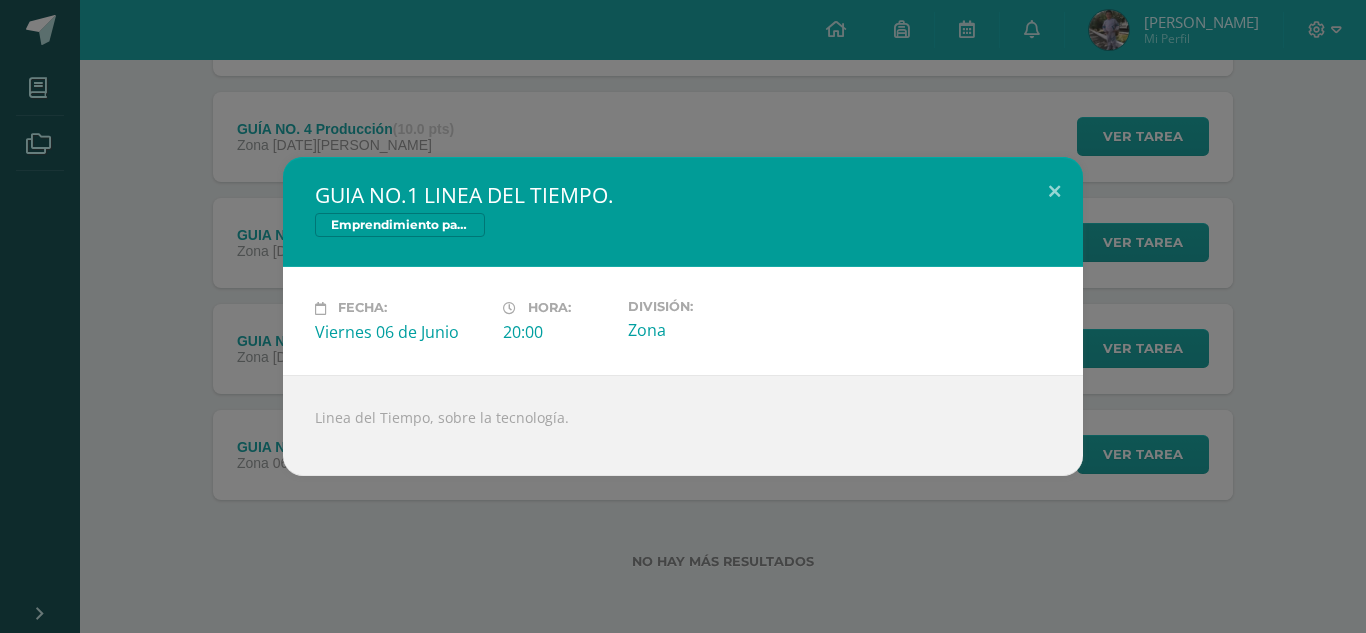 drag, startPoint x: 313, startPoint y: 415, endPoint x: 579, endPoint y: 417, distance: 266.0075 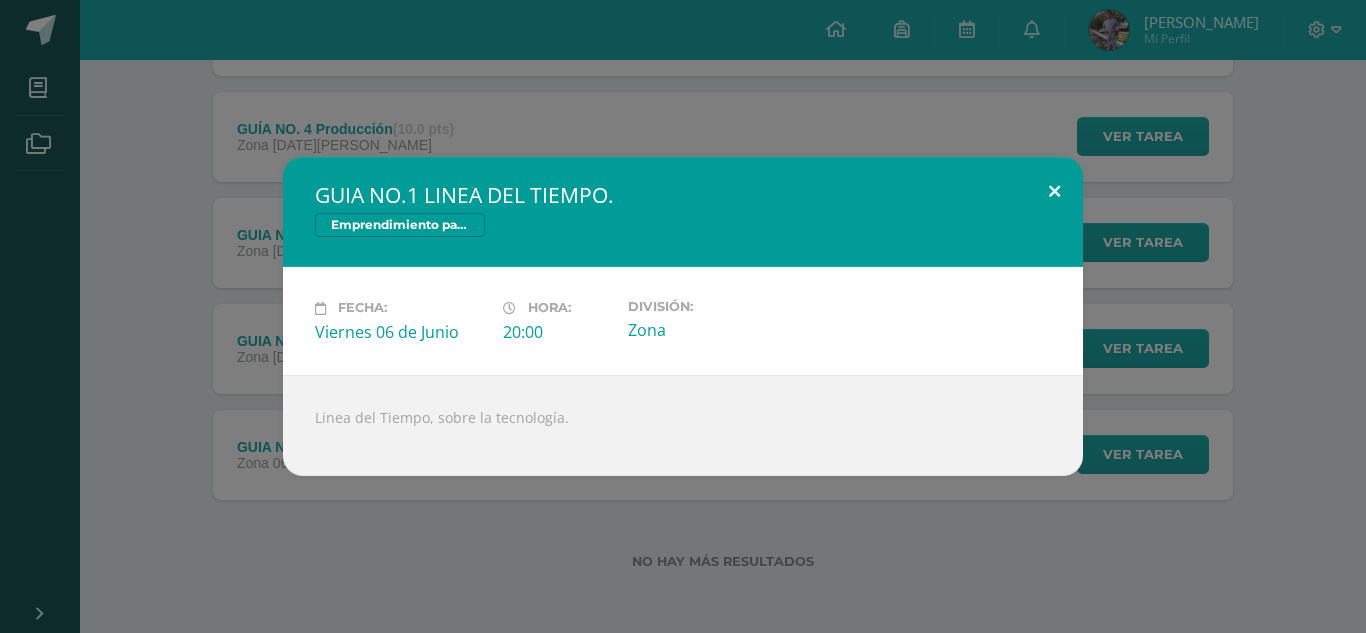 click at bounding box center [1054, 191] 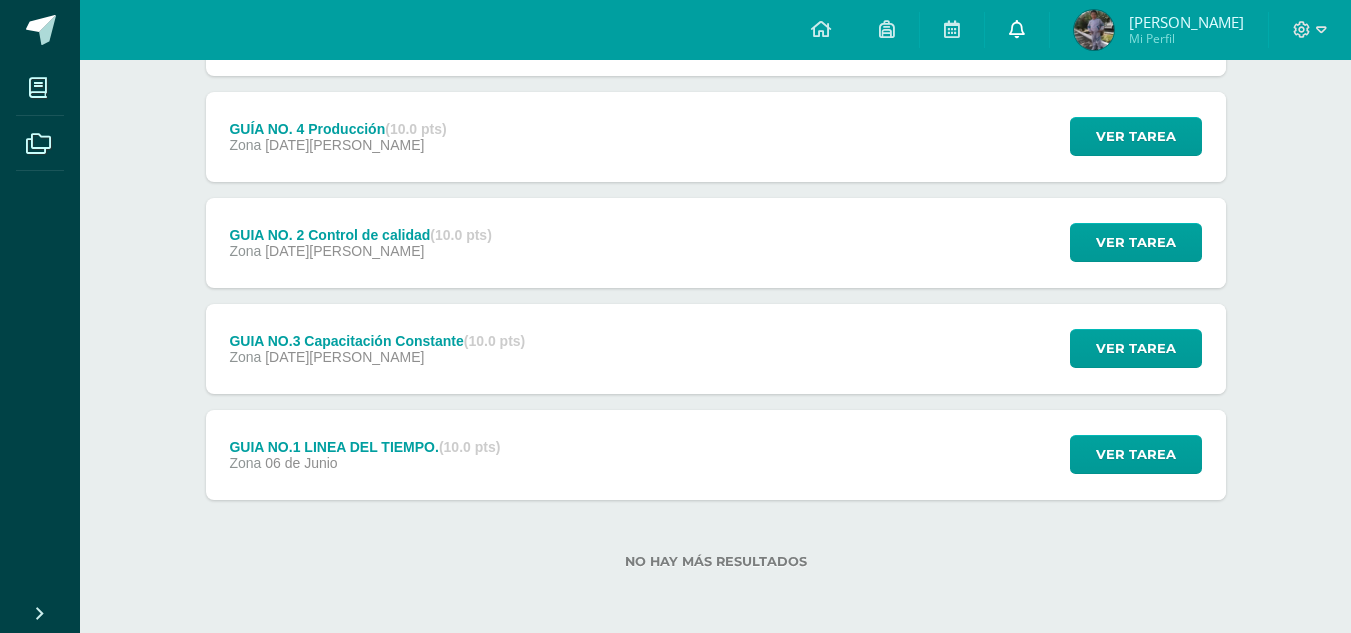 click at bounding box center [1017, 29] 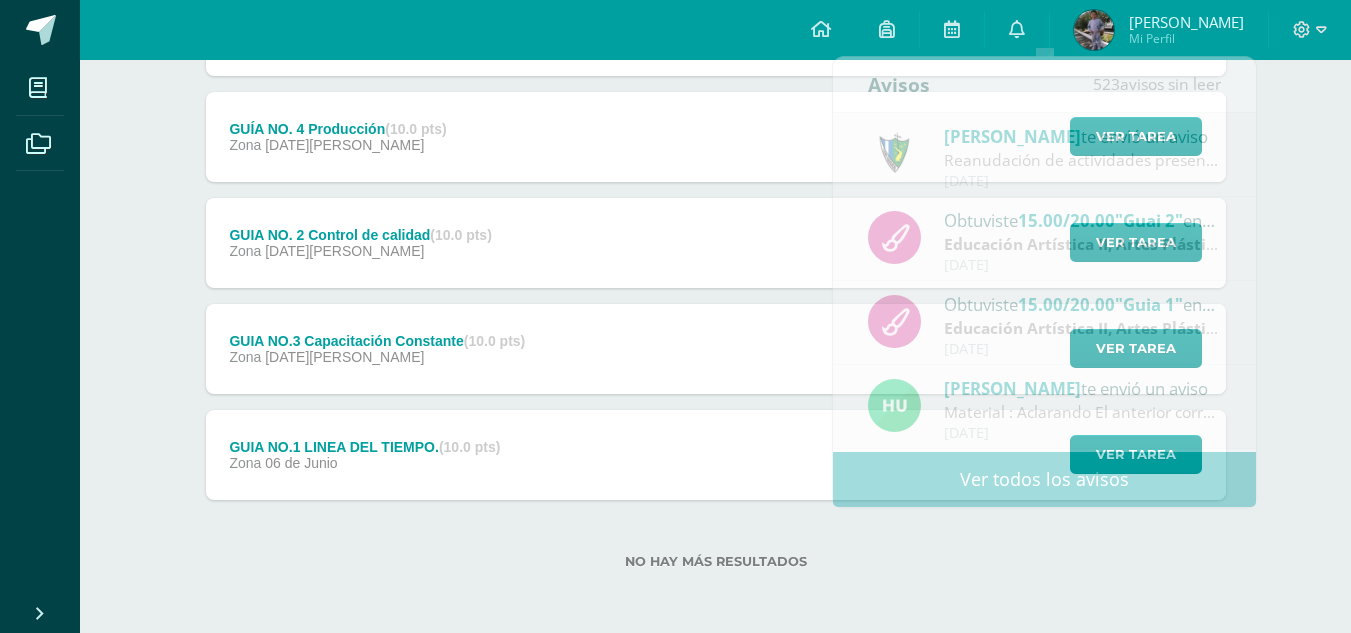 click on "Configuración
Cerrar sesión
Hugo Leonel
Mi Perfil Mis accesos directos
Aprende a usar Edoo (Estudiantes)
Aún no hay accesos directos   a los que puedas acceder. Podrás ver todos los accesos directos   compartidos por el colegio desde acá." at bounding box center (715, 30) 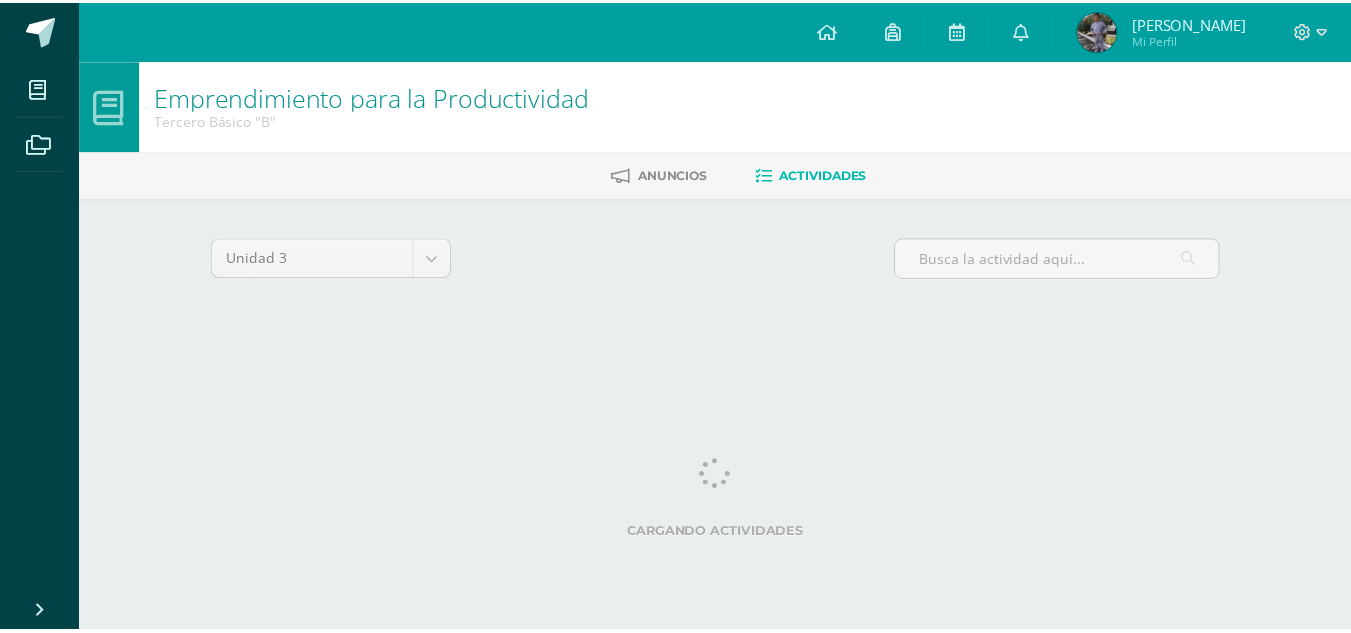 scroll, scrollTop: 0, scrollLeft: 0, axis: both 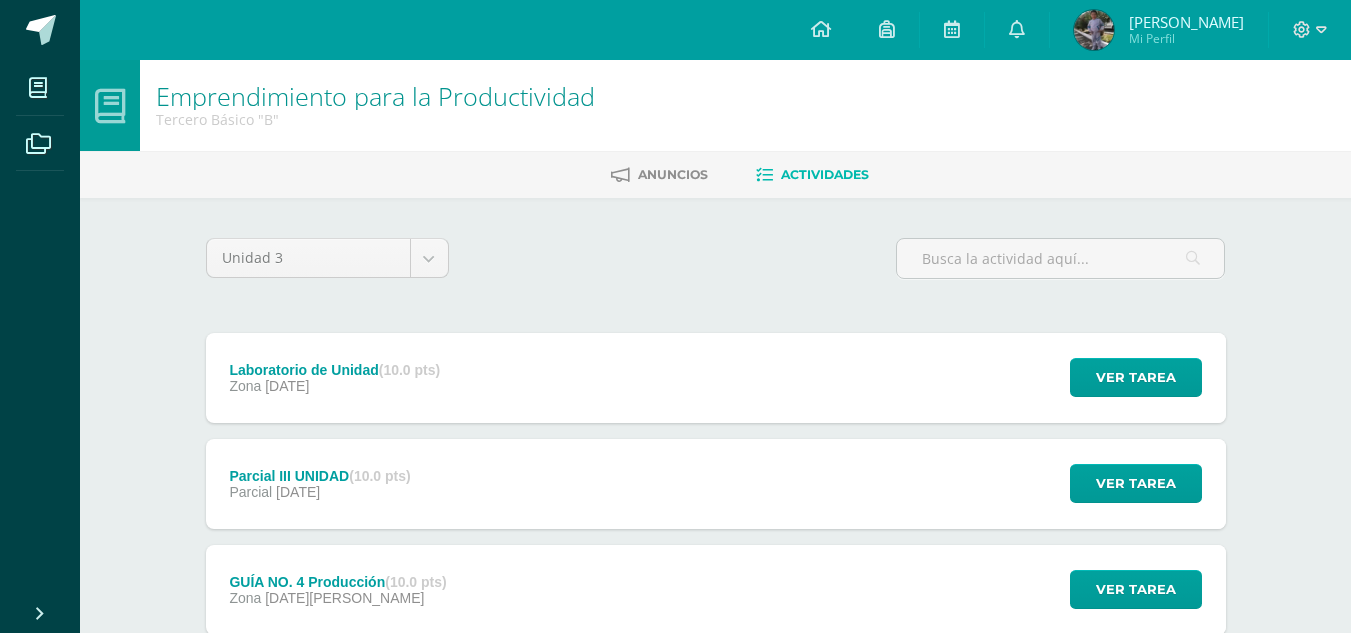 click at bounding box center [1094, 30] 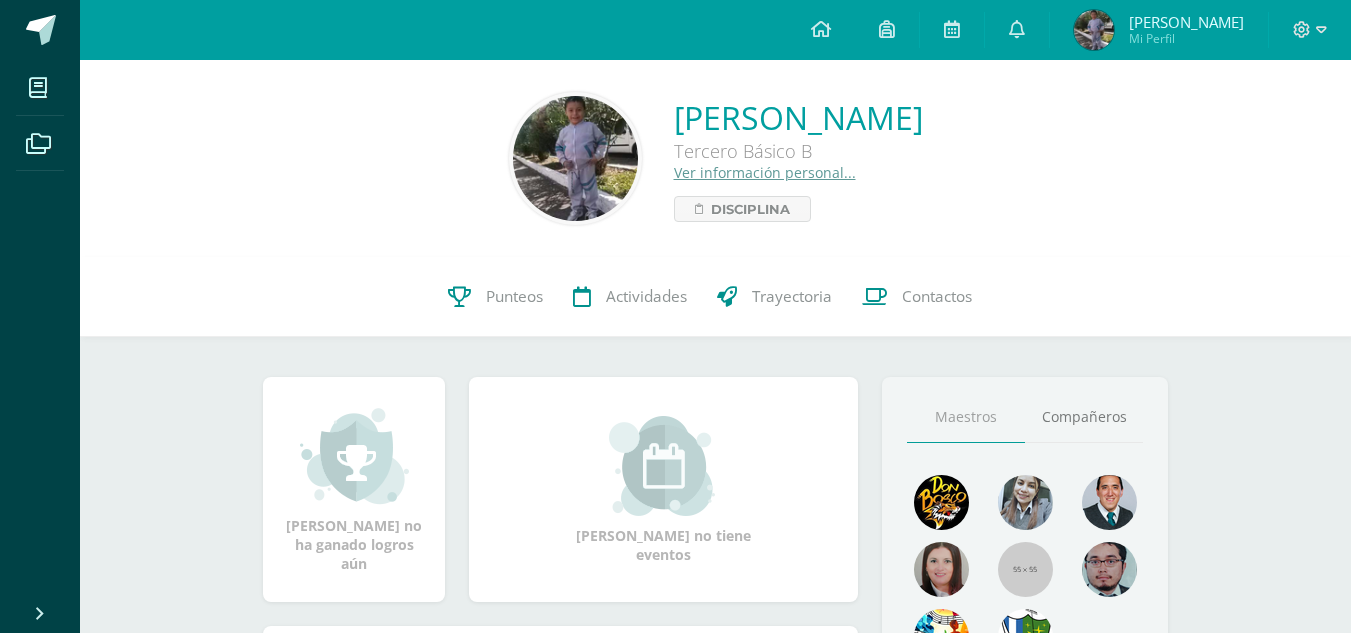 scroll, scrollTop: 0, scrollLeft: 0, axis: both 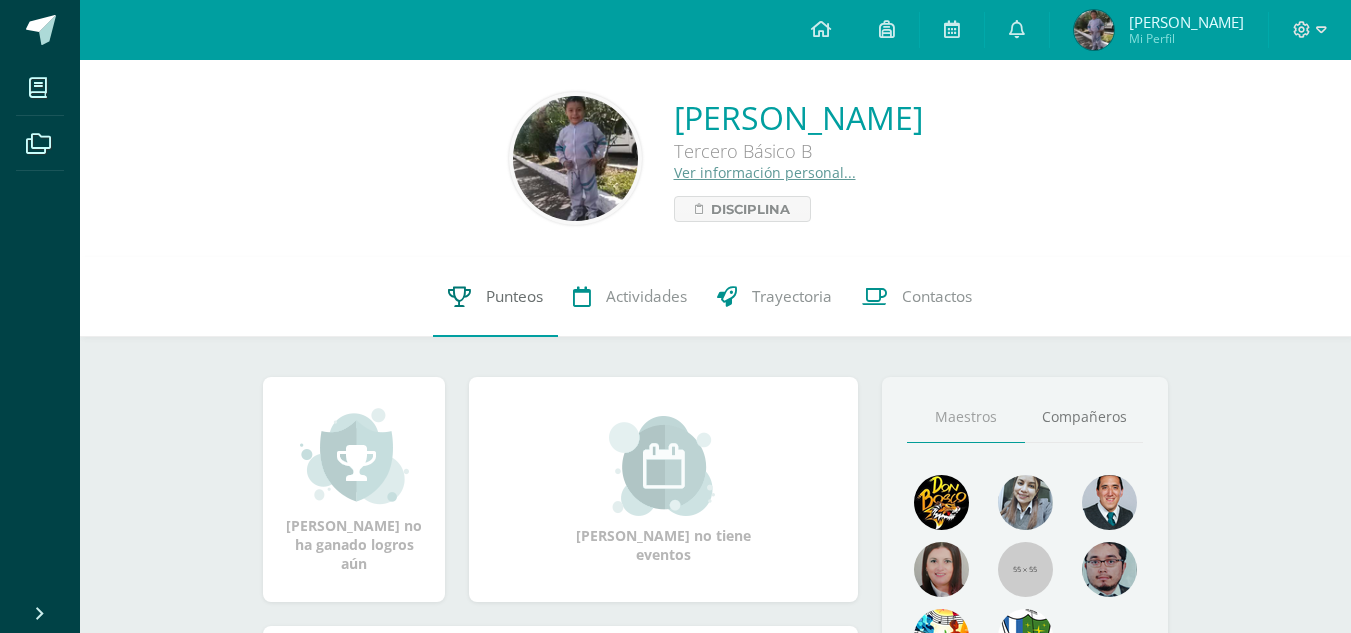 click on "Punteos" at bounding box center [514, 296] 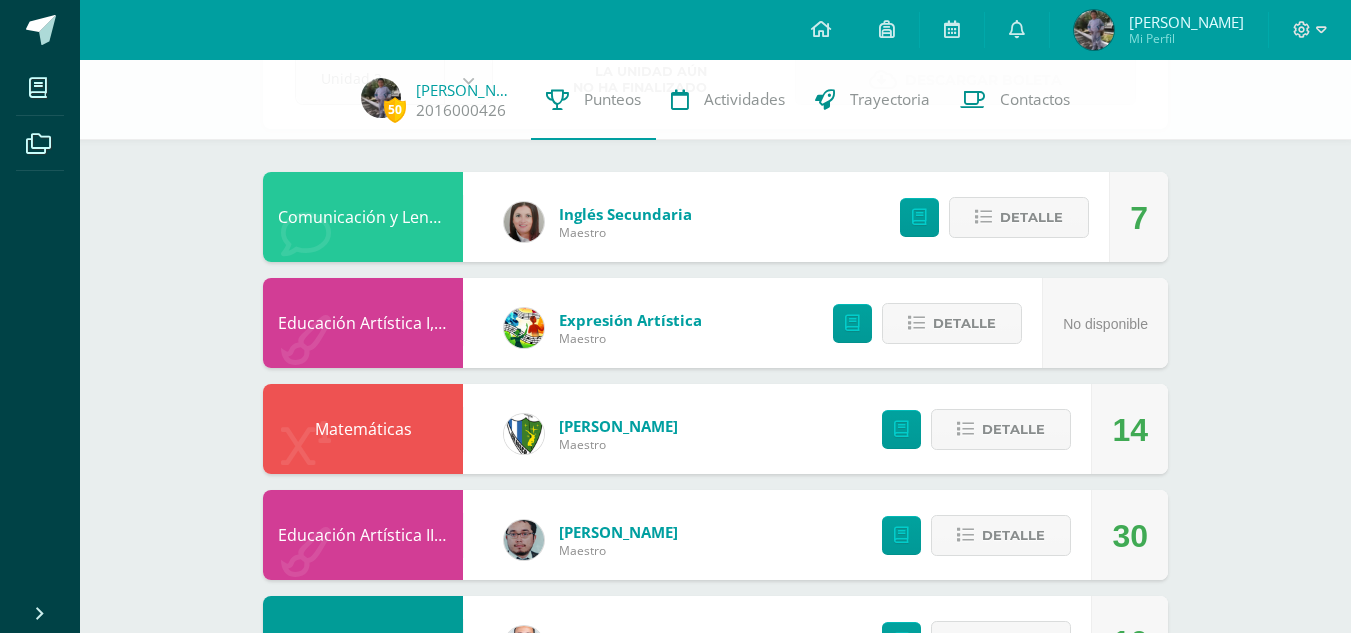 scroll, scrollTop: 143, scrollLeft: 0, axis: vertical 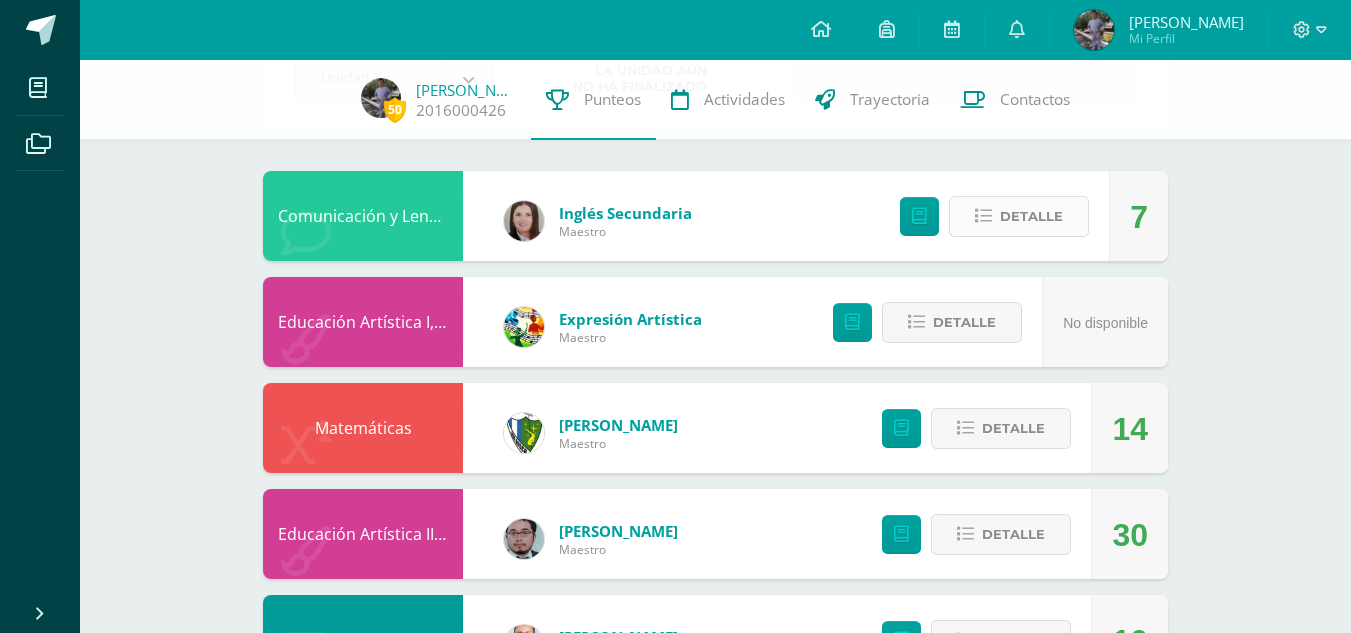 click on "Detalle" at bounding box center [1031, 216] 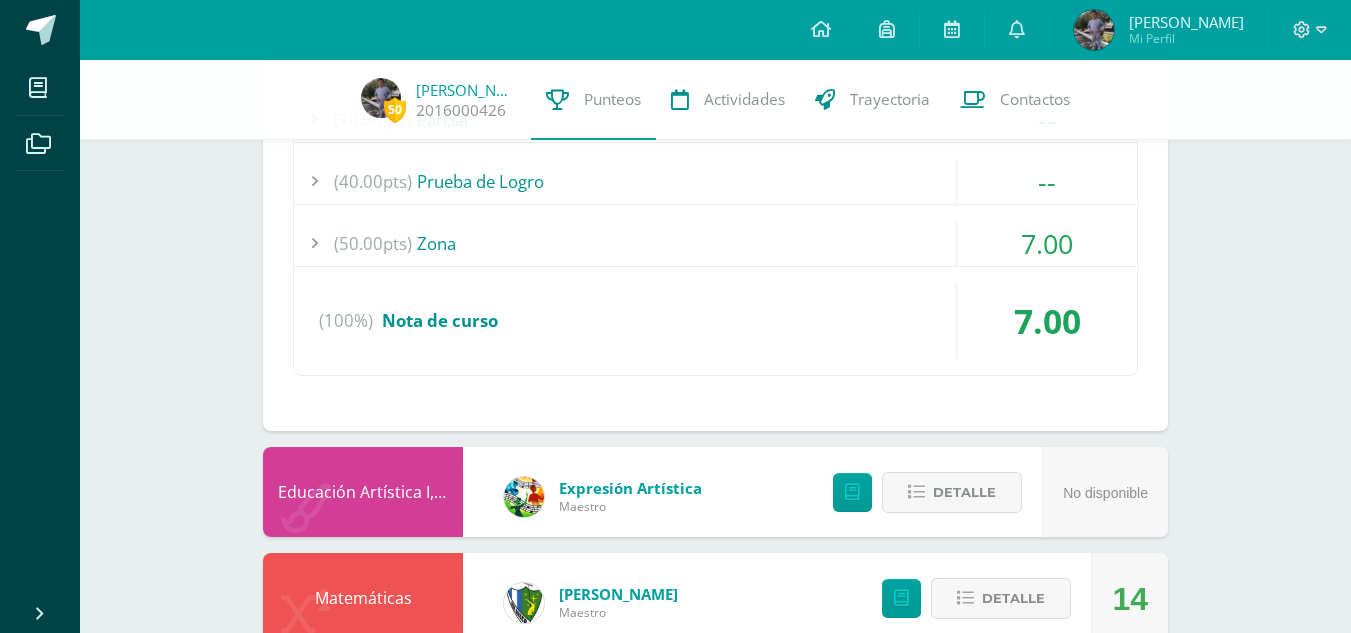scroll, scrollTop: 421, scrollLeft: 0, axis: vertical 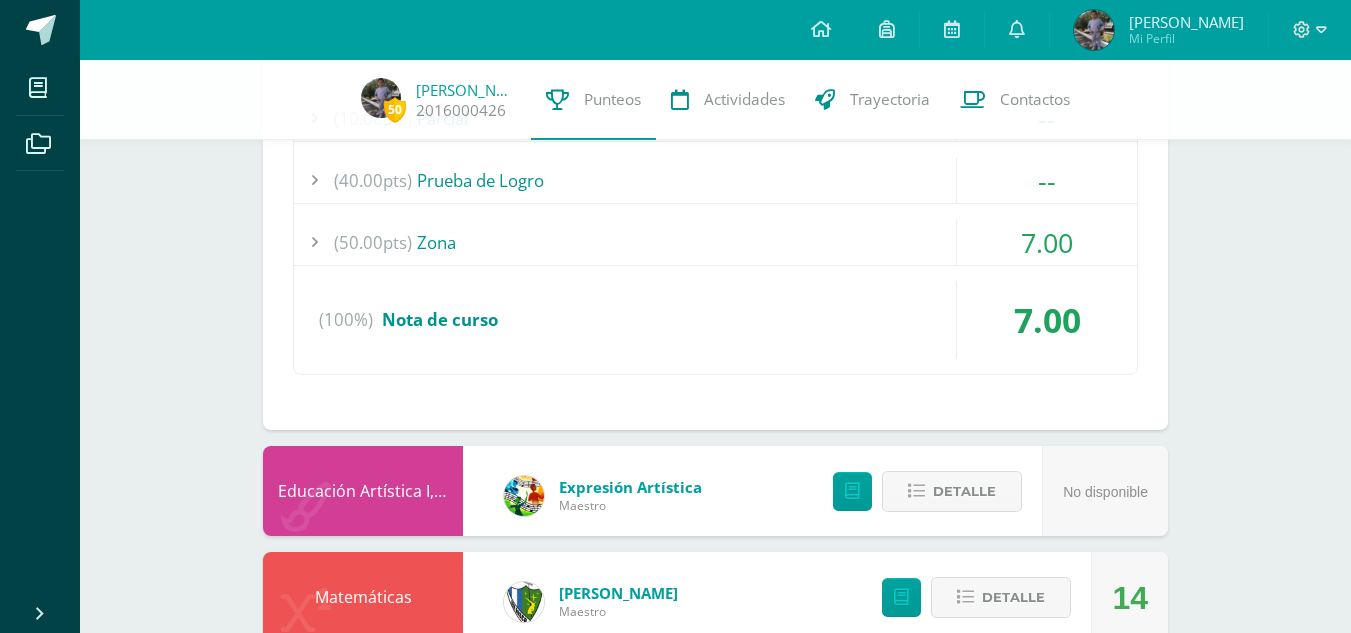 click on "(50.00pts)
Zona" at bounding box center (715, 242) 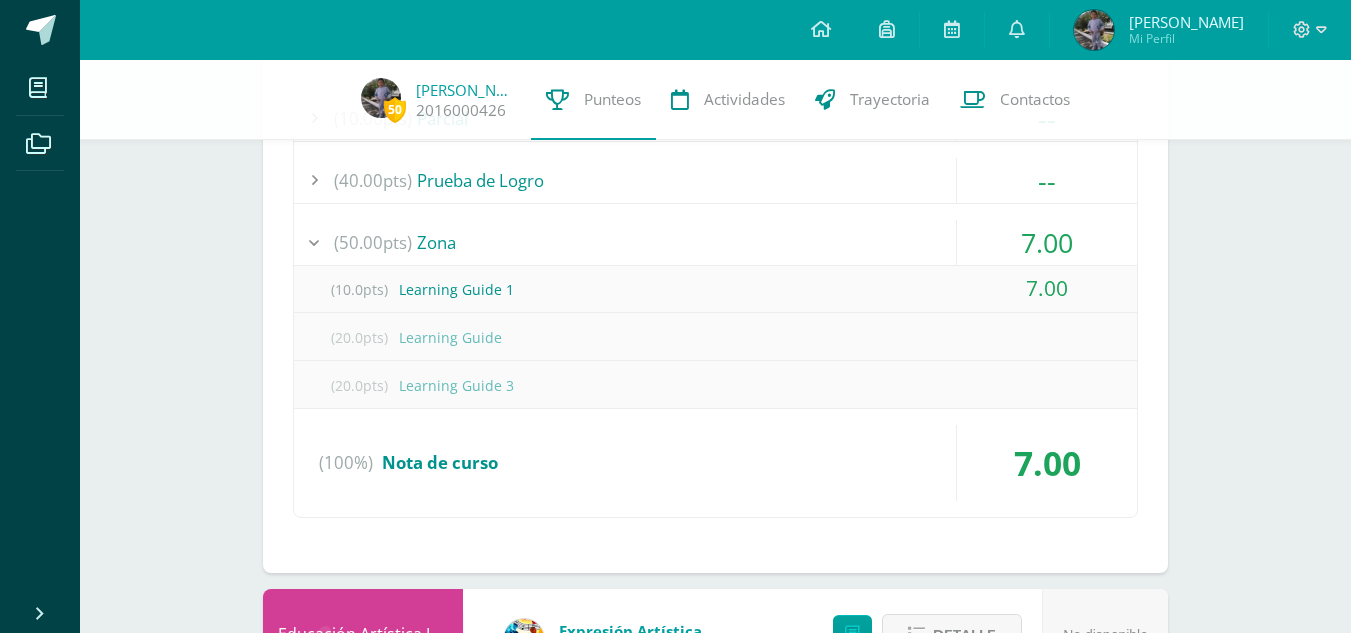 click on "(50.00pts)
Zona" at bounding box center (715, 242) 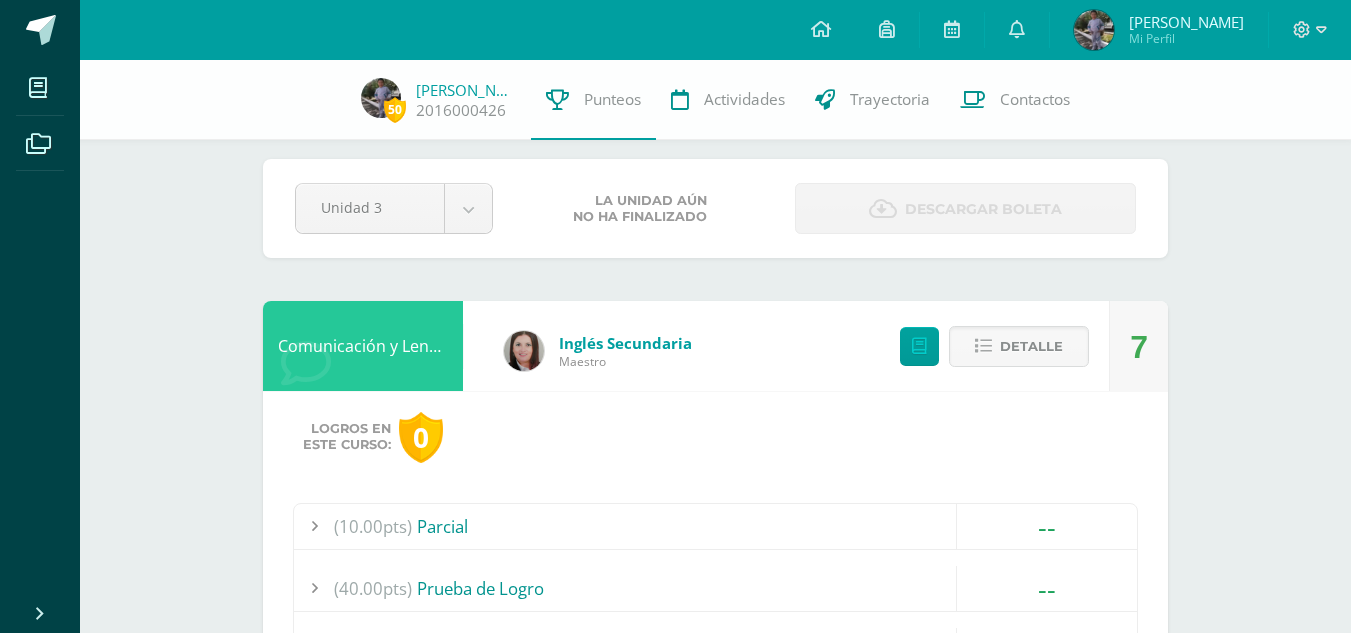 scroll, scrollTop: 14, scrollLeft: 0, axis: vertical 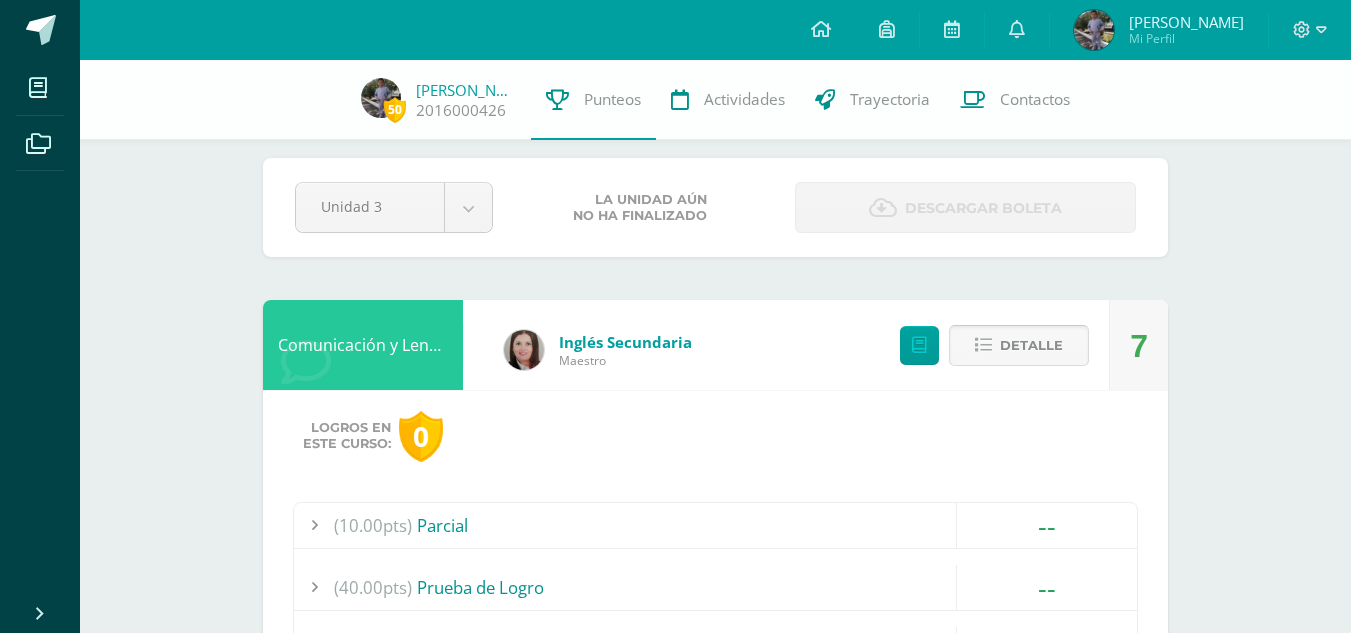 click at bounding box center [983, 345] 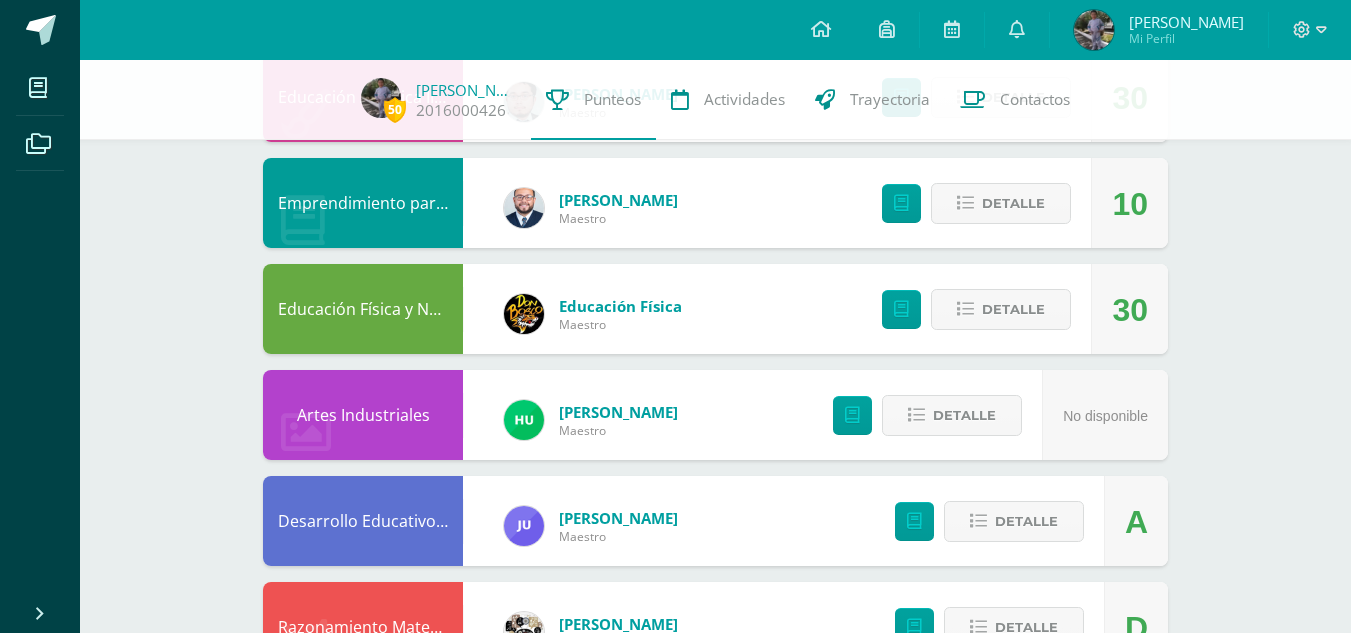scroll, scrollTop: 590, scrollLeft: 0, axis: vertical 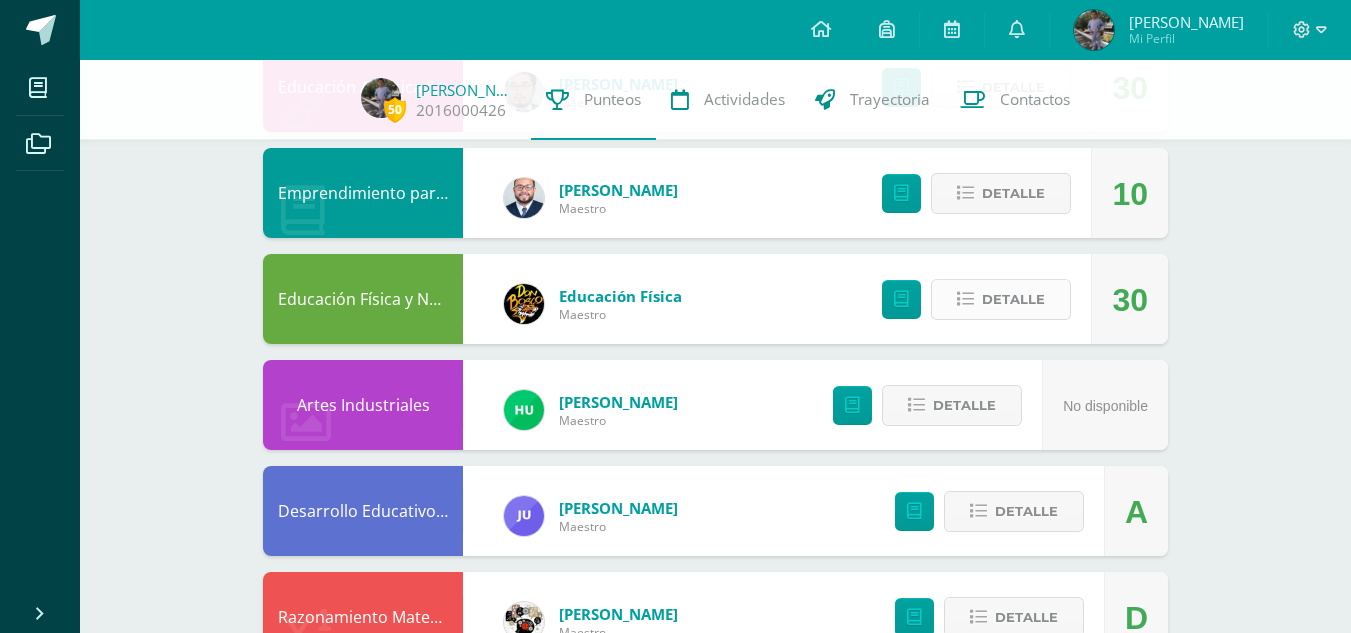 click on "Detalle" at bounding box center [1013, 299] 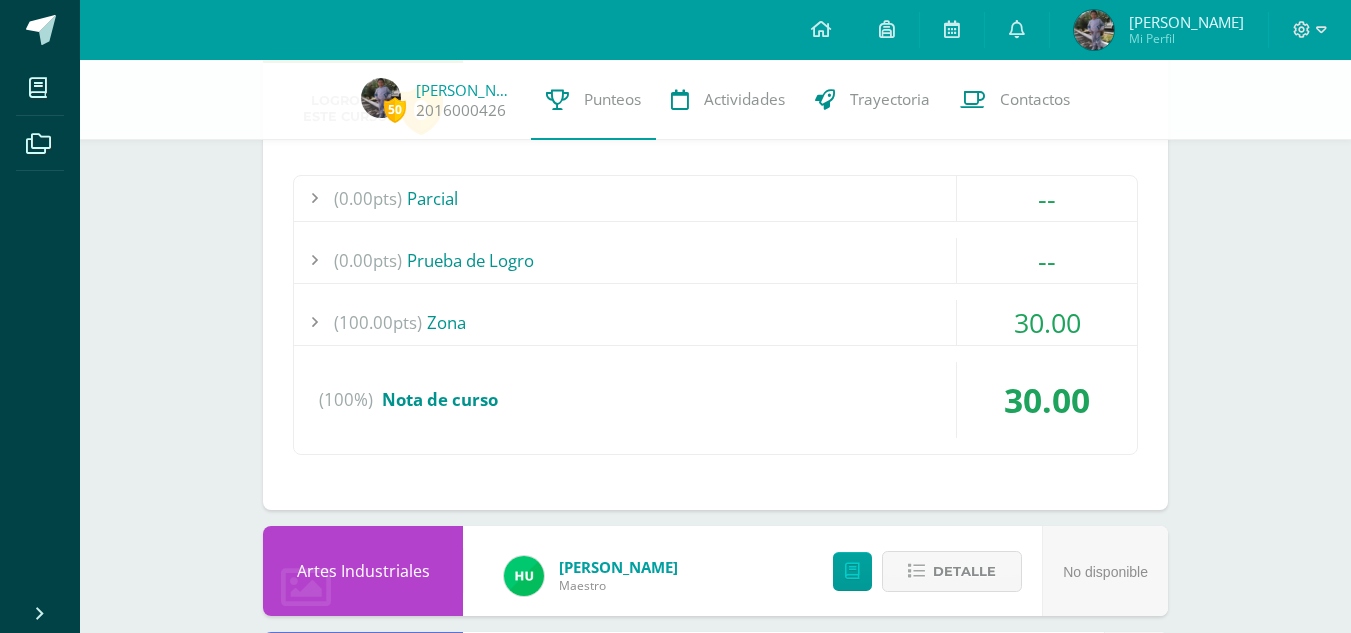 scroll, scrollTop: 891, scrollLeft: 0, axis: vertical 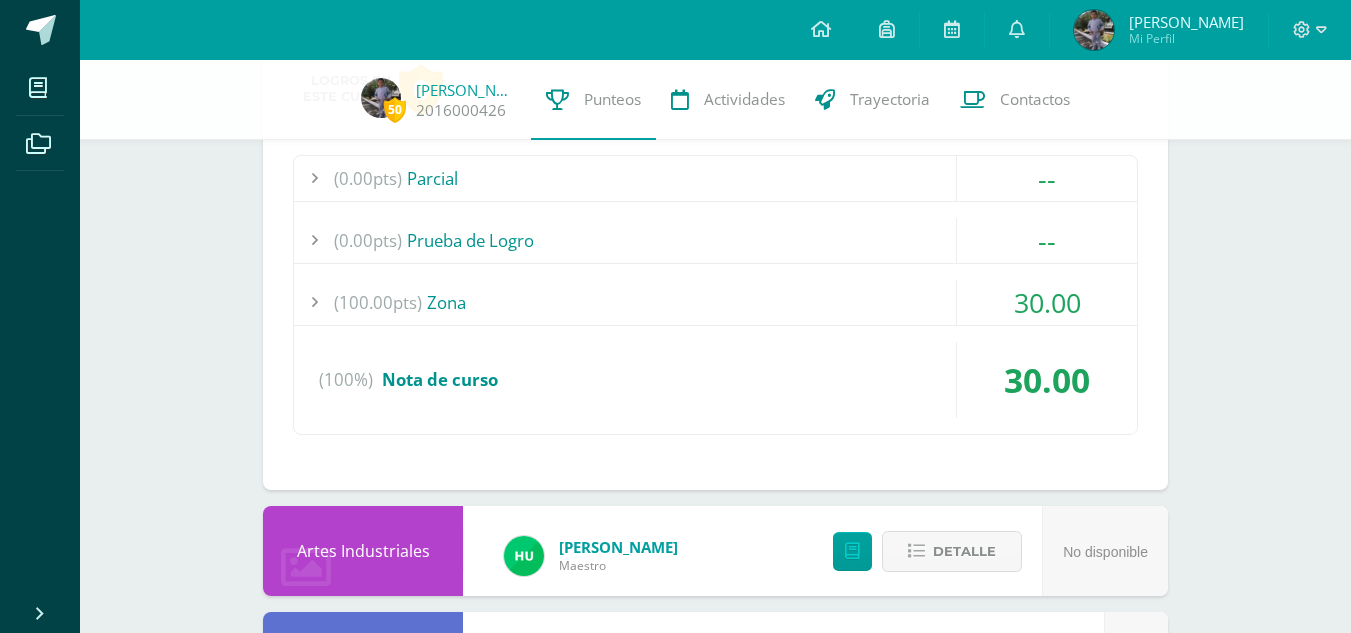 click on "(100.00pts)
Zona" at bounding box center (715, 302) 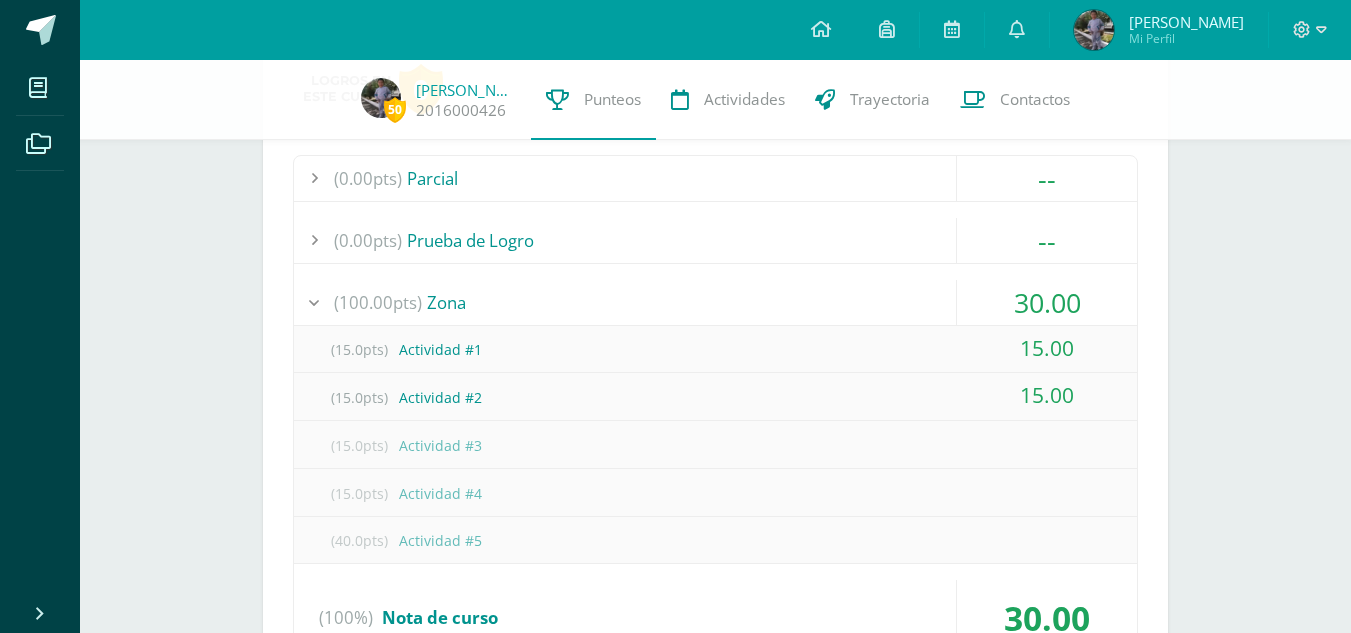 click on "(100.00pts)
Zona" at bounding box center (715, 302) 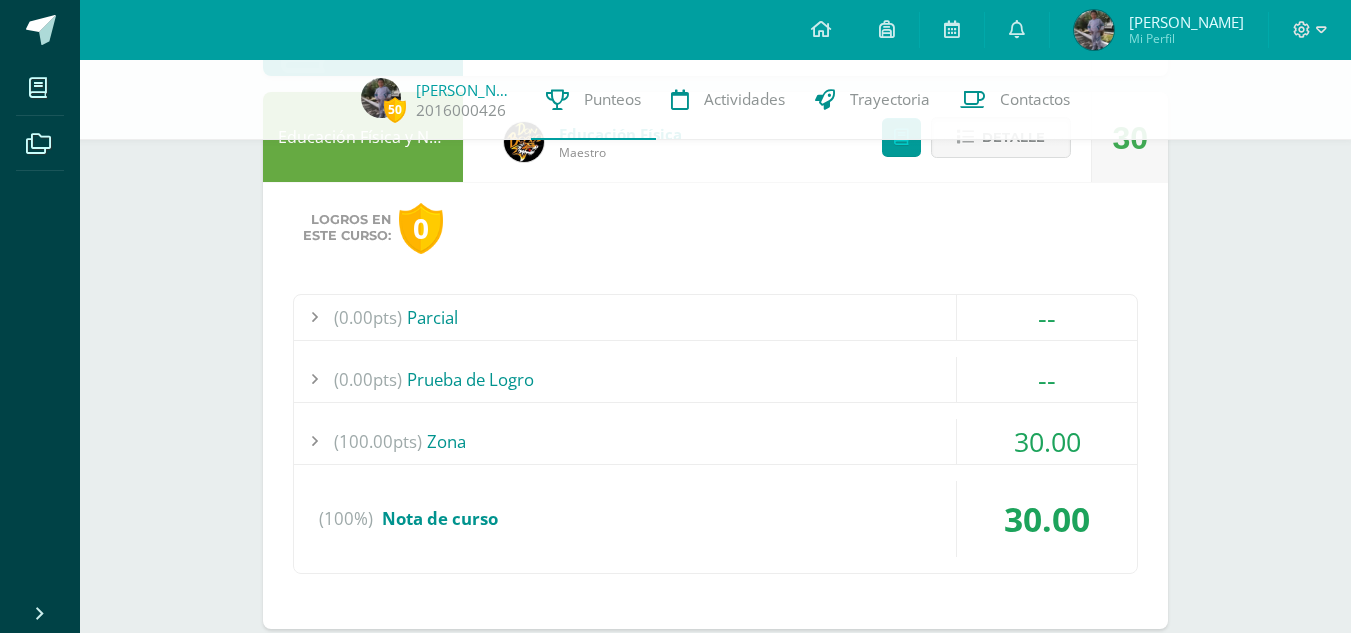 scroll, scrollTop: 729, scrollLeft: 0, axis: vertical 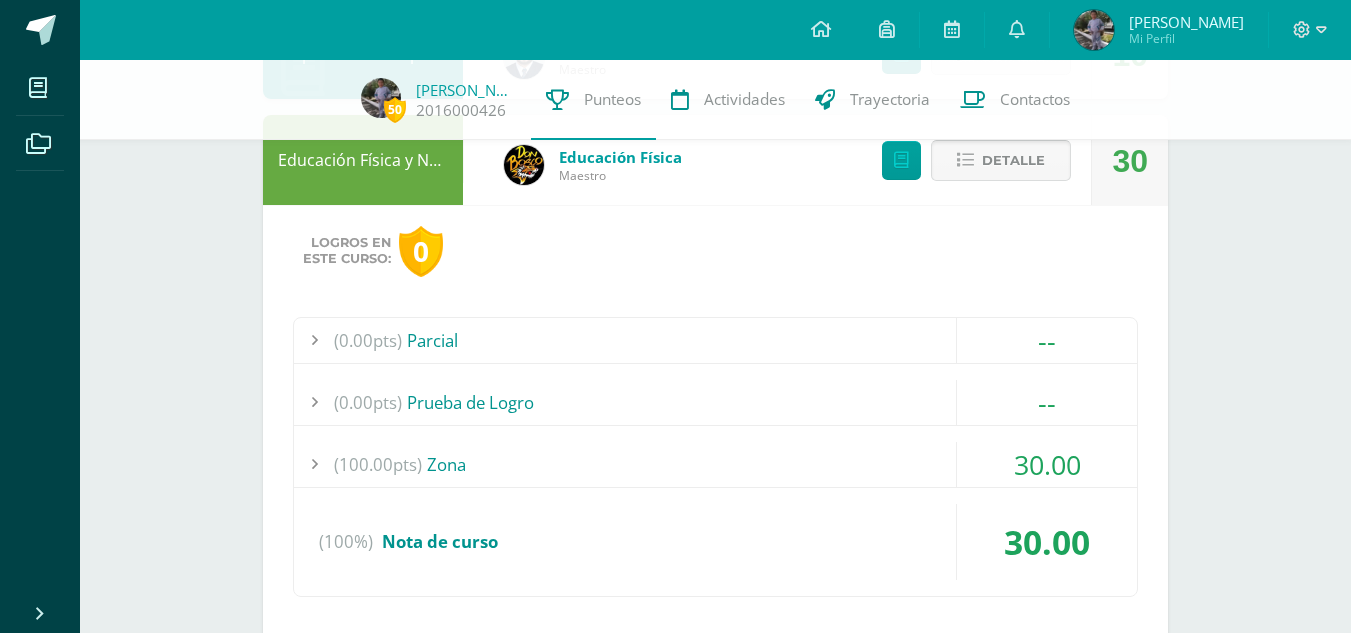 click on "Detalle" at bounding box center (1013, 160) 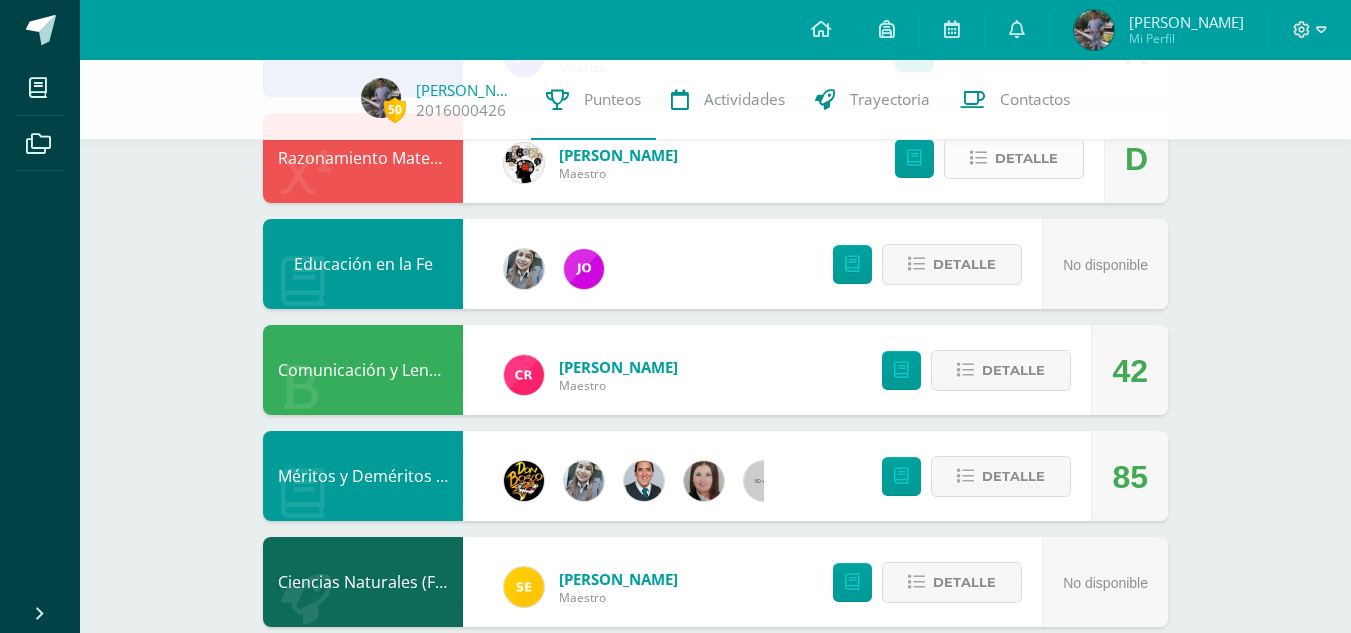 scroll, scrollTop: 1052, scrollLeft: 0, axis: vertical 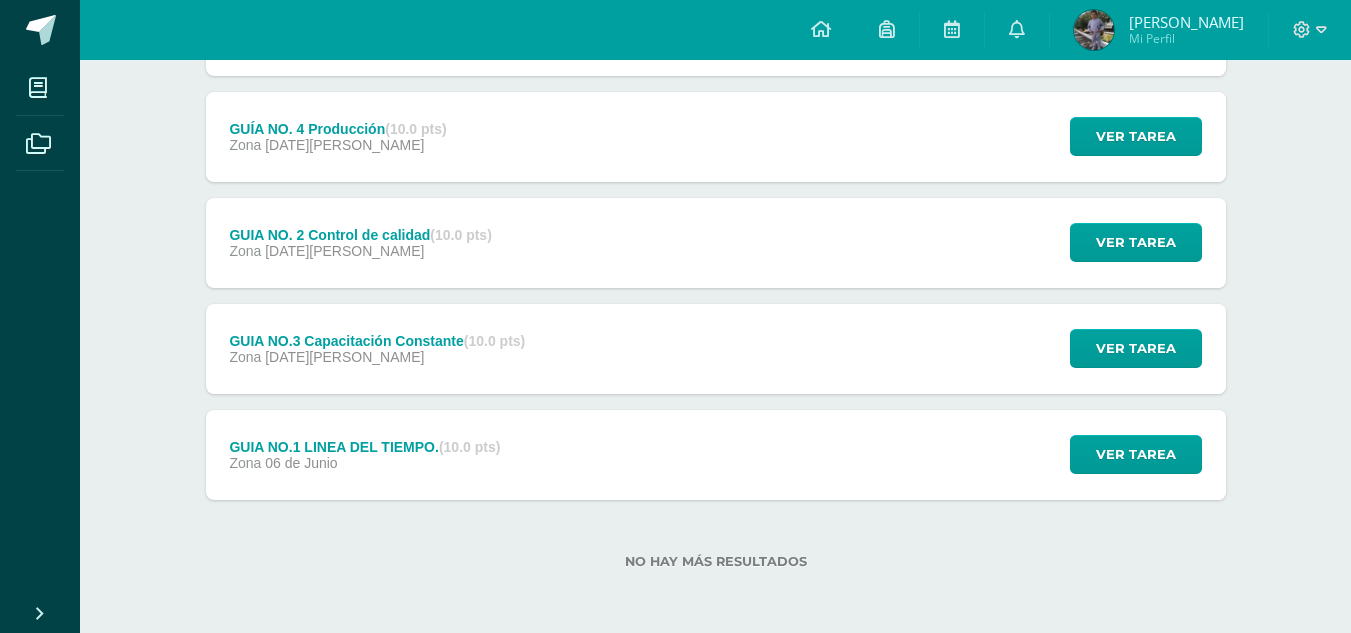 click on "Ver tarea" at bounding box center [1133, 455] 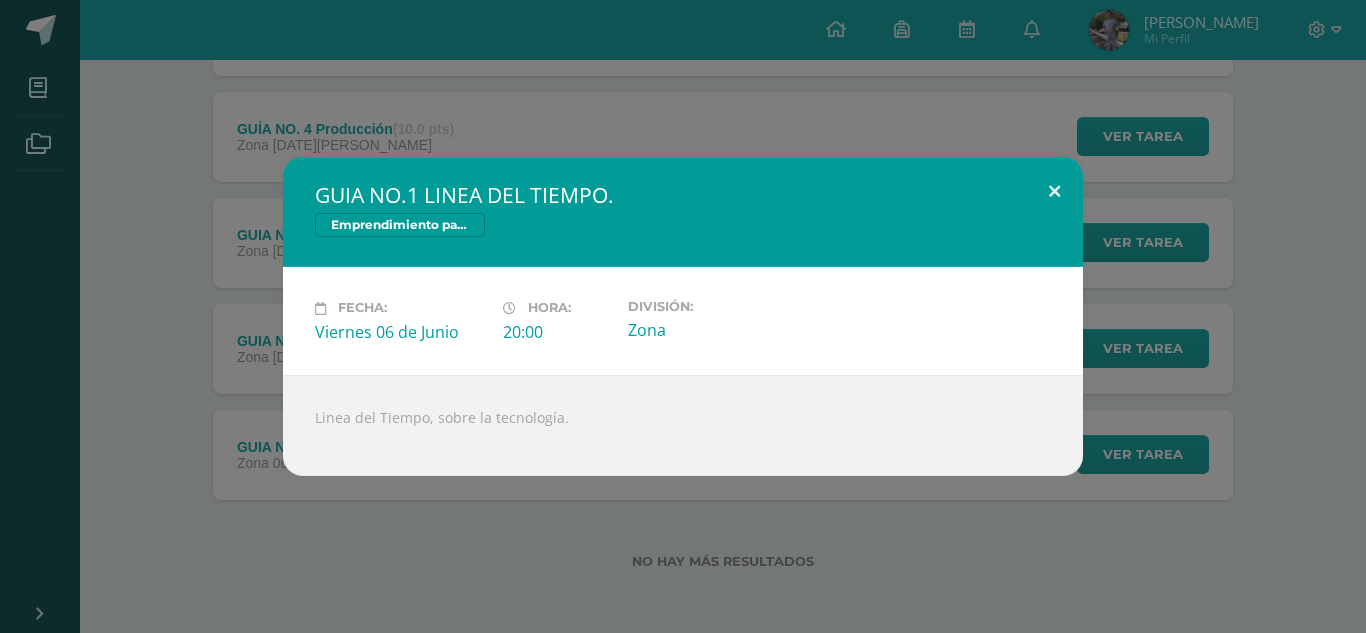 click at bounding box center (1054, 191) 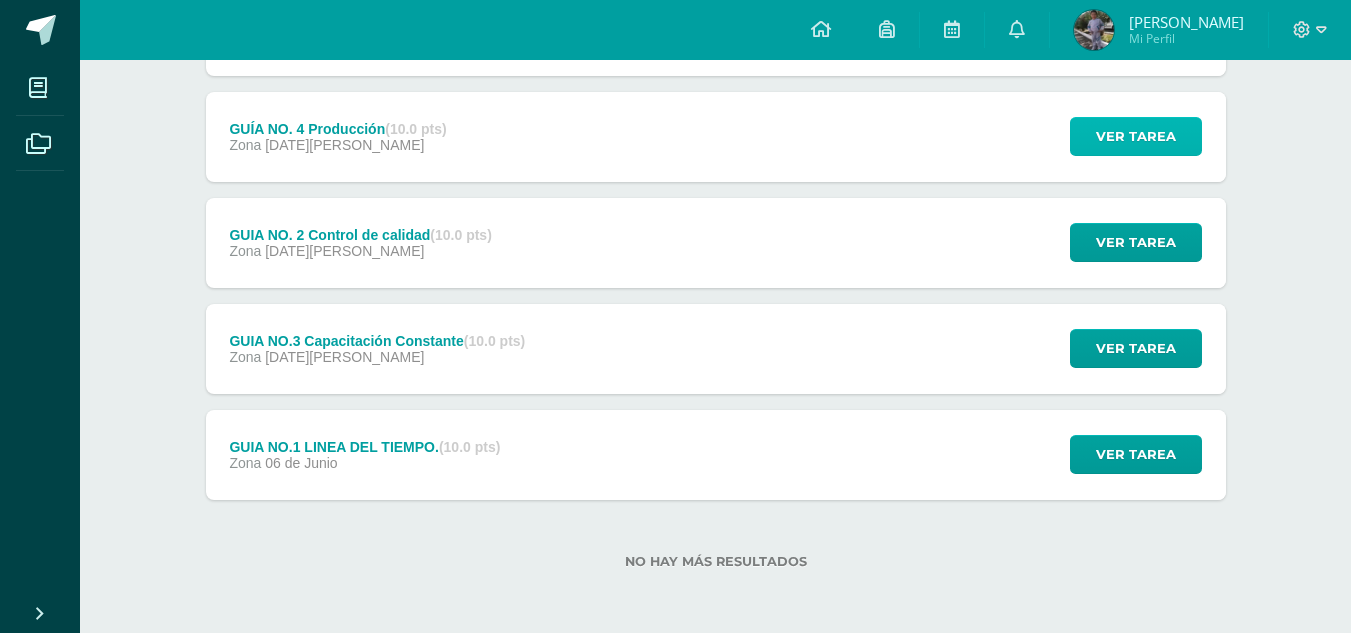 click on "Ver tarea" at bounding box center (1136, 136) 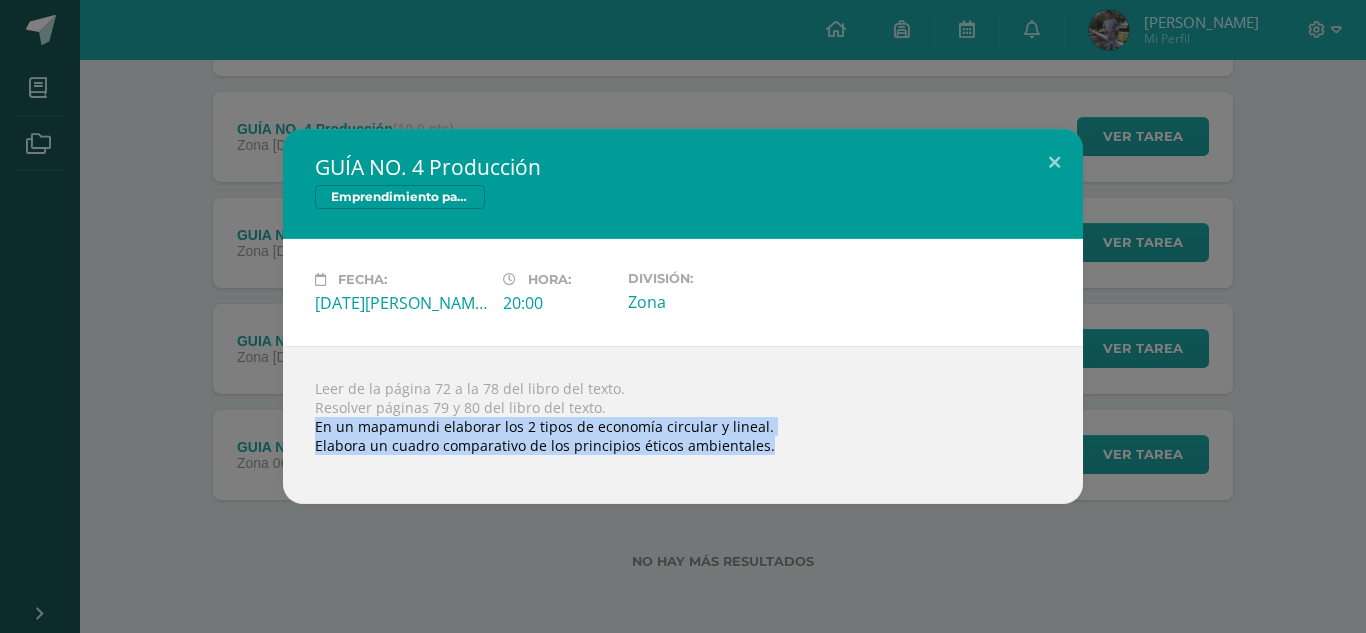 drag, startPoint x: 315, startPoint y: 424, endPoint x: 772, endPoint y: 474, distance: 459.72708 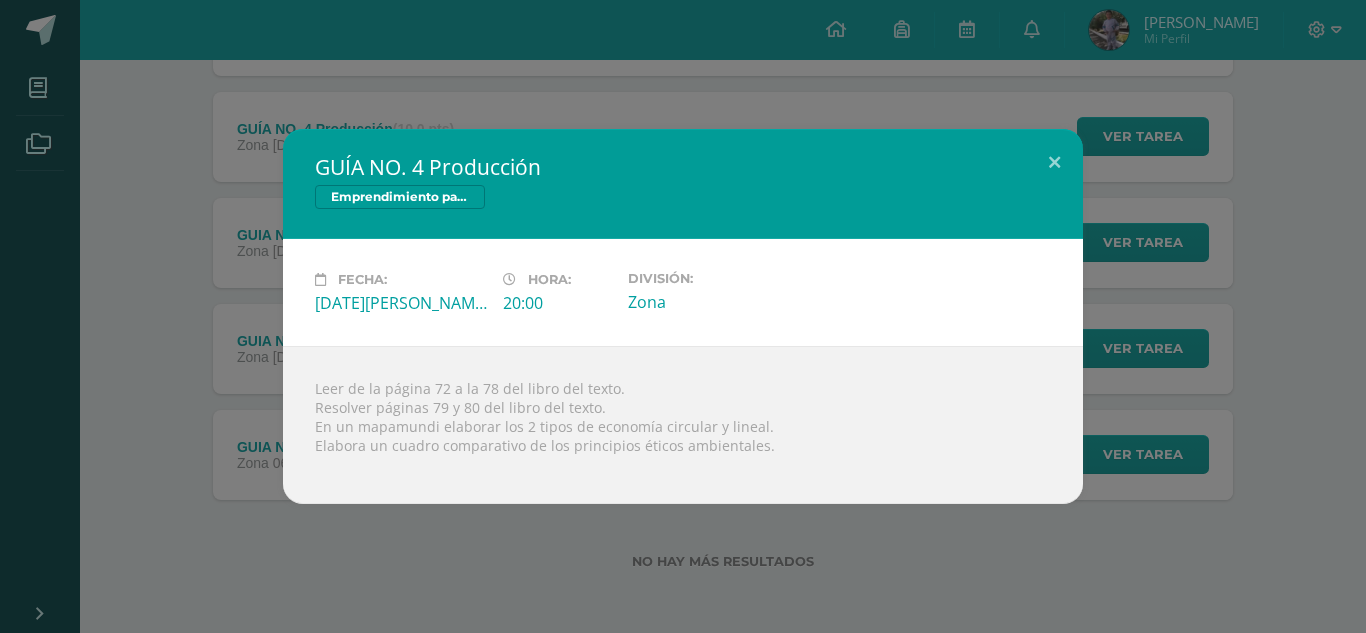 click on "Zona" at bounding box center (714, 302) 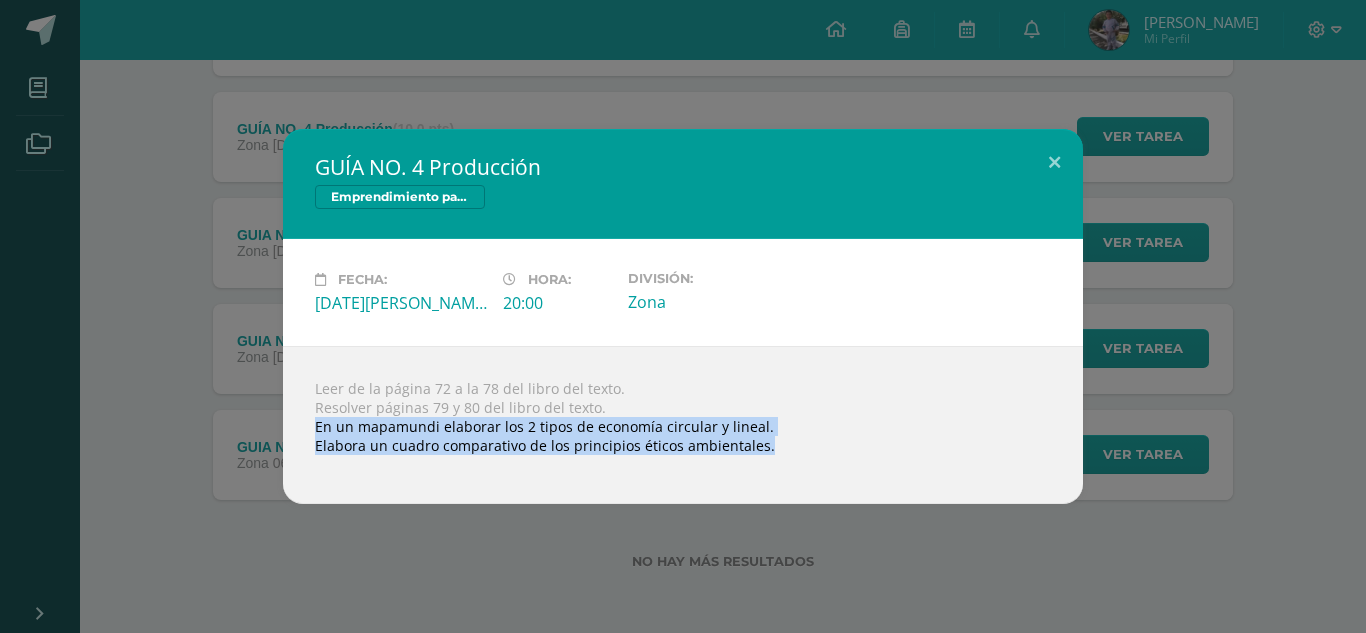 drag, startPoint x: 315, startPoint y: 428, endPoint x: 800, endPoint y: 449, distance: 485.45444 